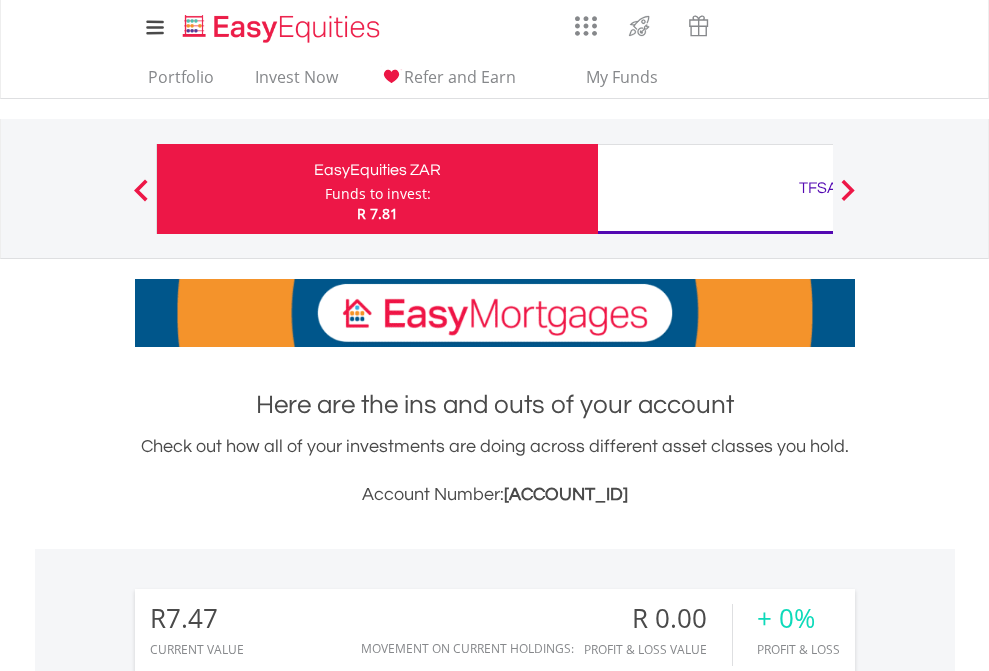 scroll, scrollTop: 0, scrollLeft: 0, axis: both 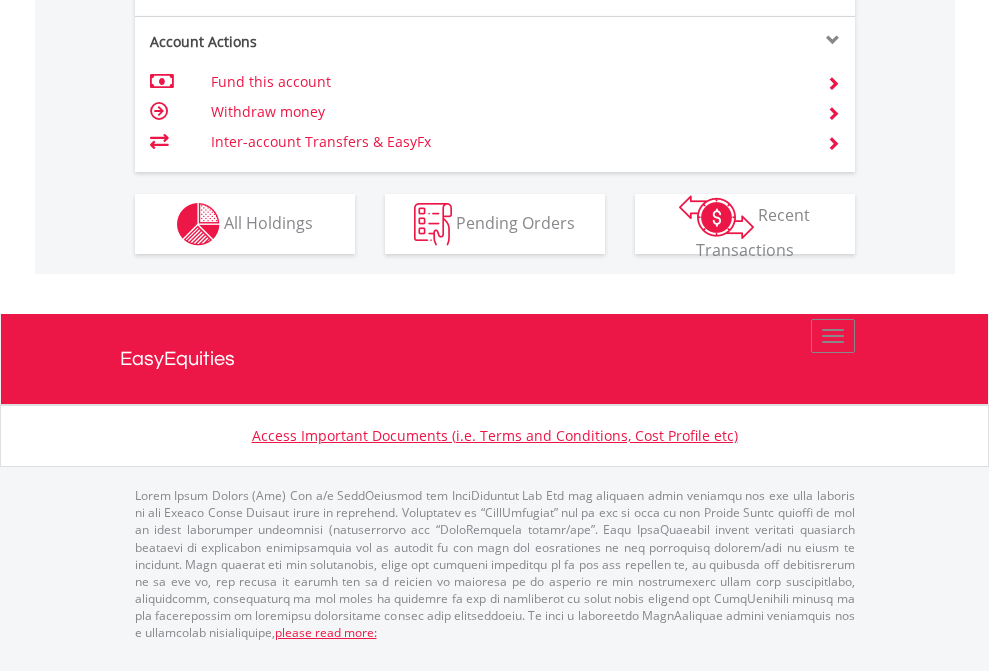 click on "Investment types" at bounding box center (706, -337) 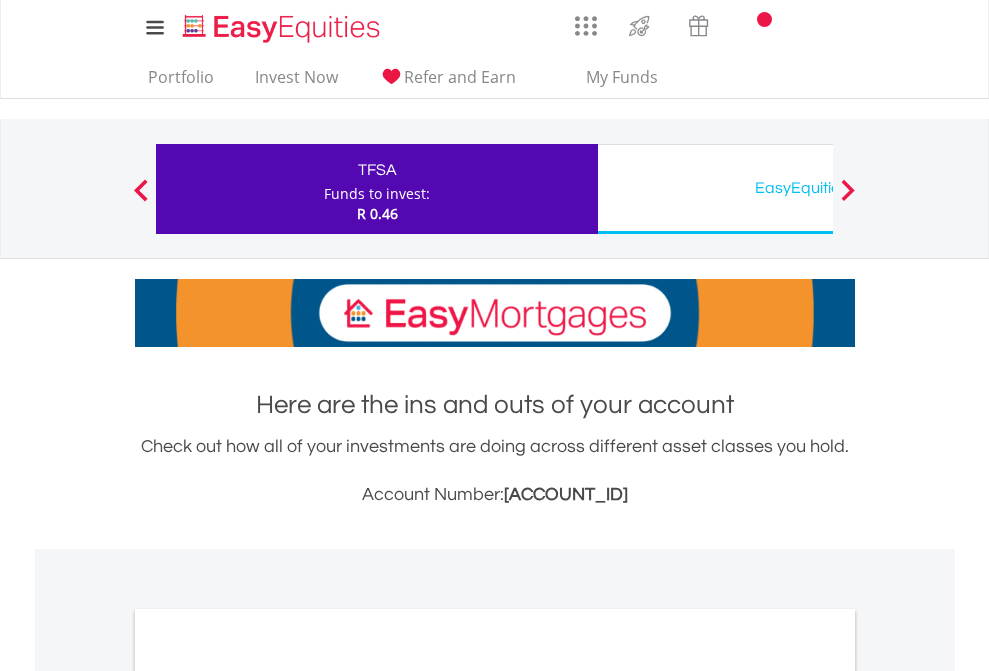 scroll, scrollTop: 0, scrollLeft: 0, axis: both 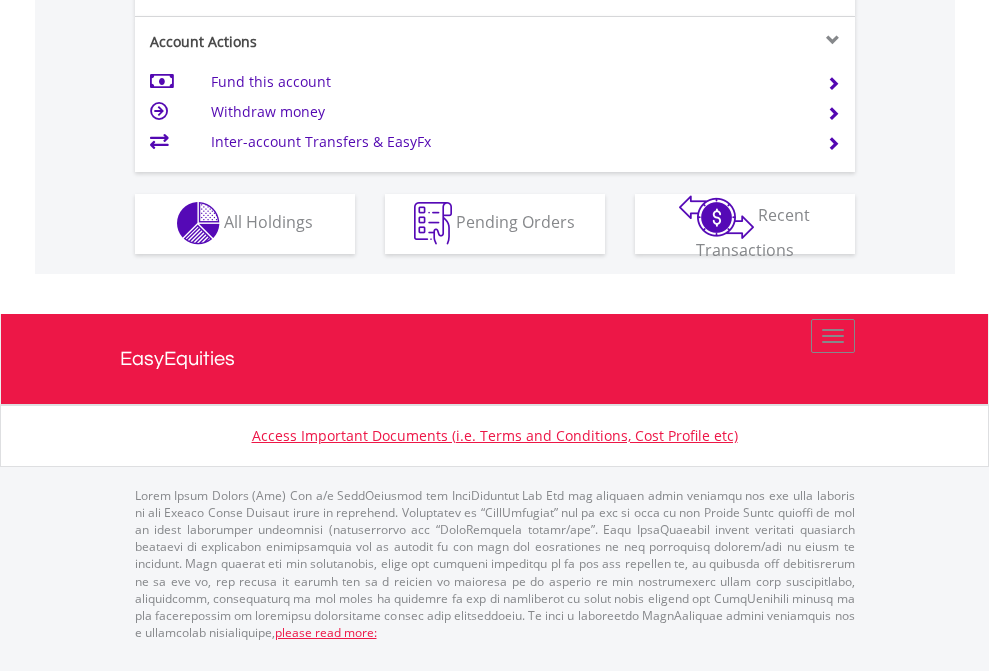 click on "Investment types" at bounding box center (706, -353) 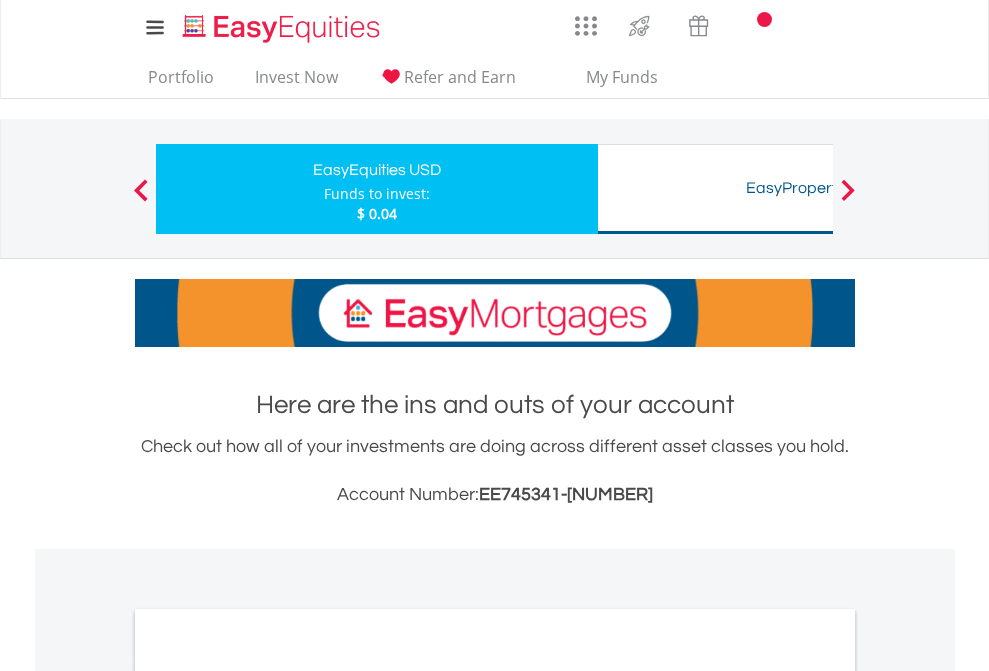 scroll, scrollTop: 0, scrollLeft: 0, axis: both 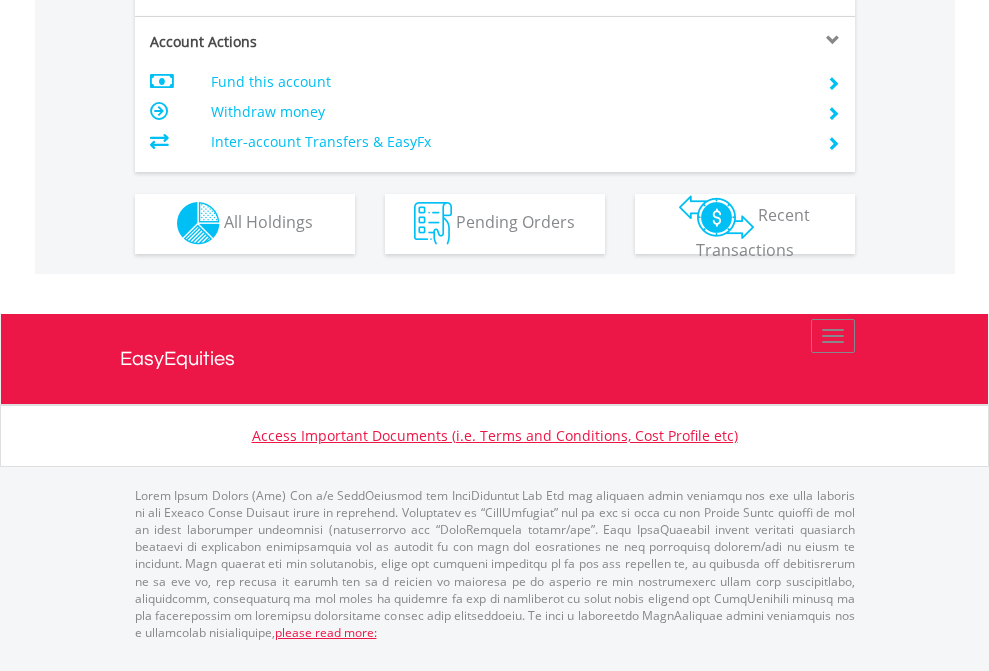 click on "Investment types" at bounding box center (706, -353) 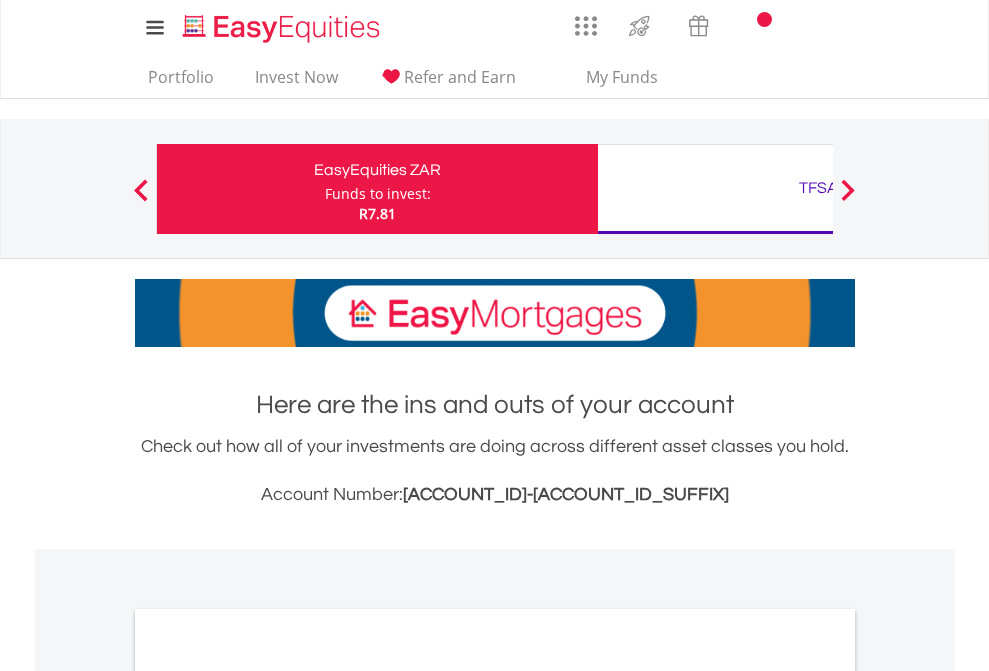 scroll, scrollTop: 1202, scrollLeft: 0, axis: vertical 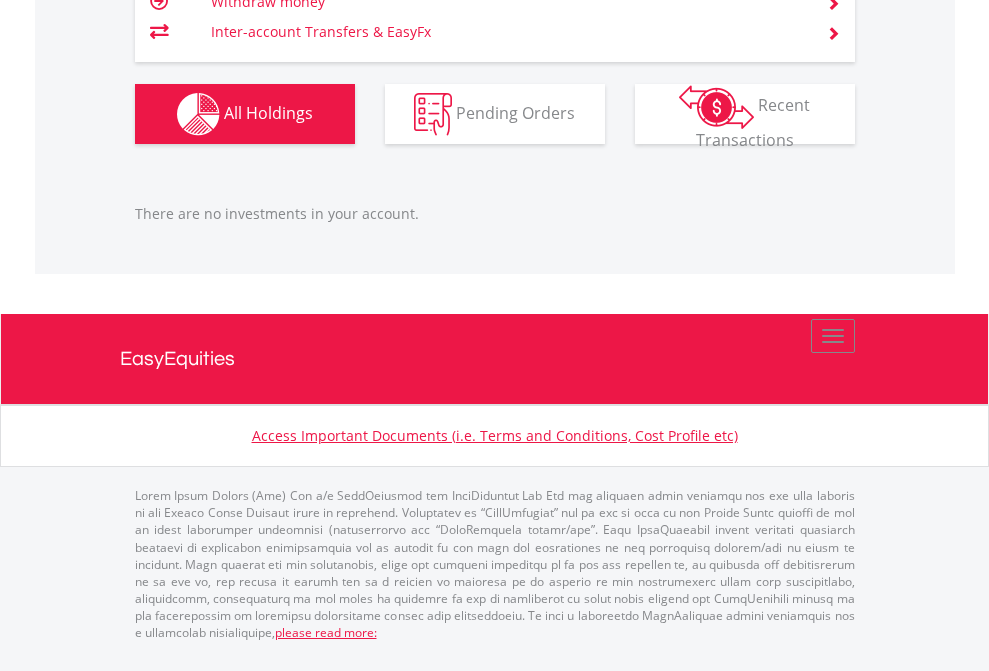 click on "TFSA" at bounding box center (818, -1166) 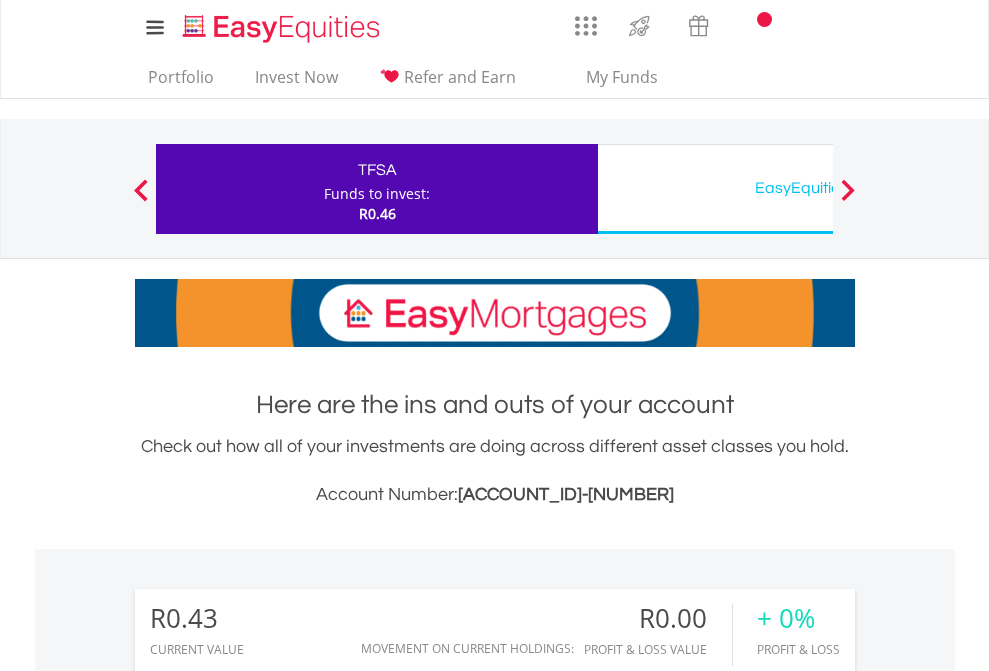 scroll, scrollTop: 0, scrollLeft: 0, axis: both 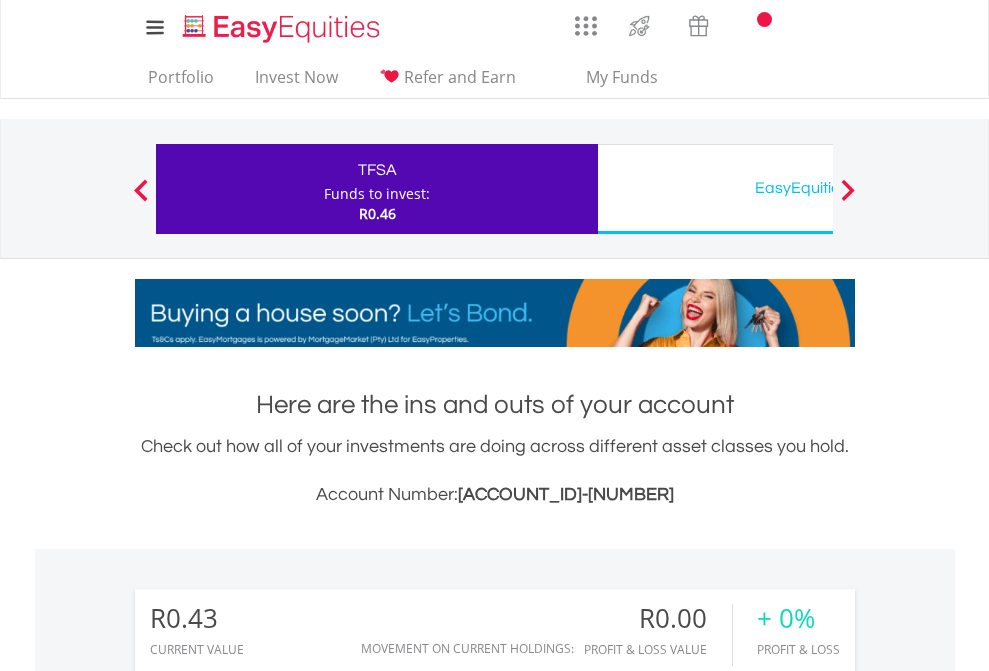 click on "All Holdings" at bounding box center [268, 1442] 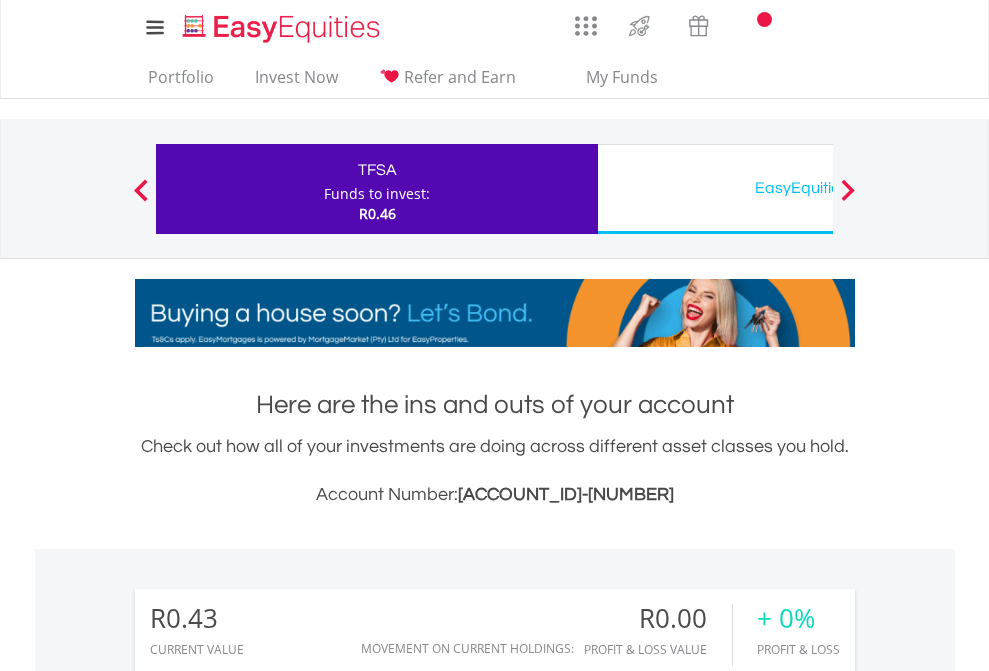 scroll, scrollTop: 1486, scrollLeft: 0, axis: vertical 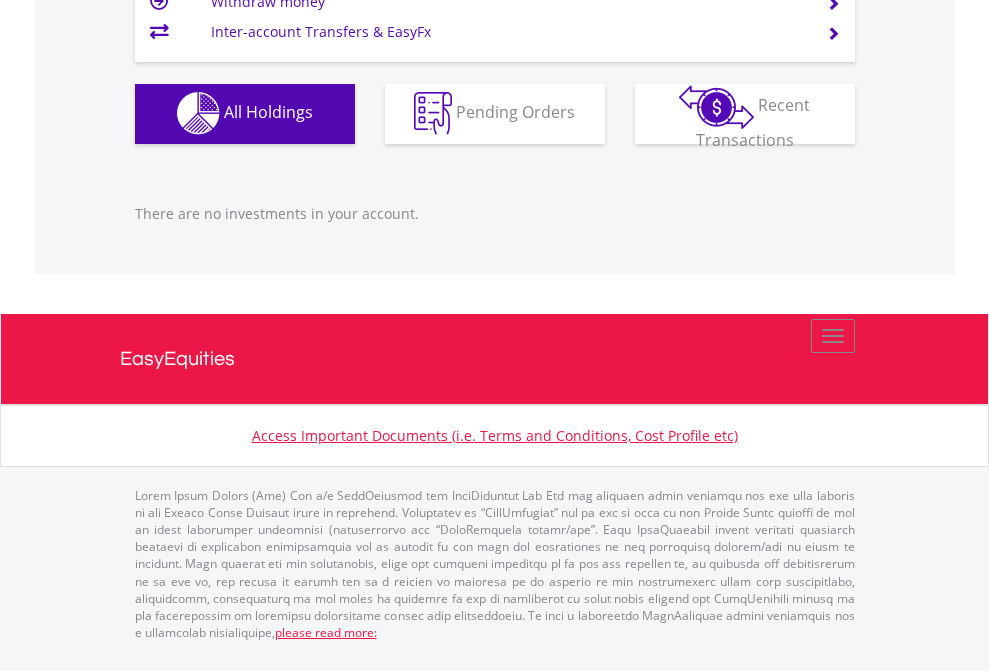 click on "EasyEquities USD" at bounding box center [818, -1142] 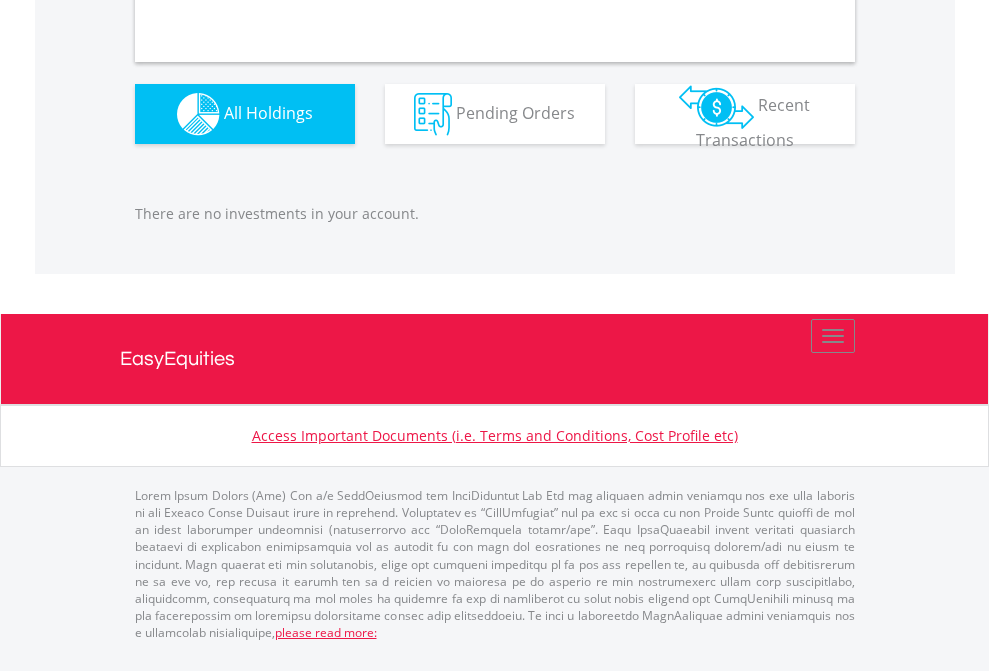 scroll, scrollTop: 1980, scrollLeft: 0, axis: vertical 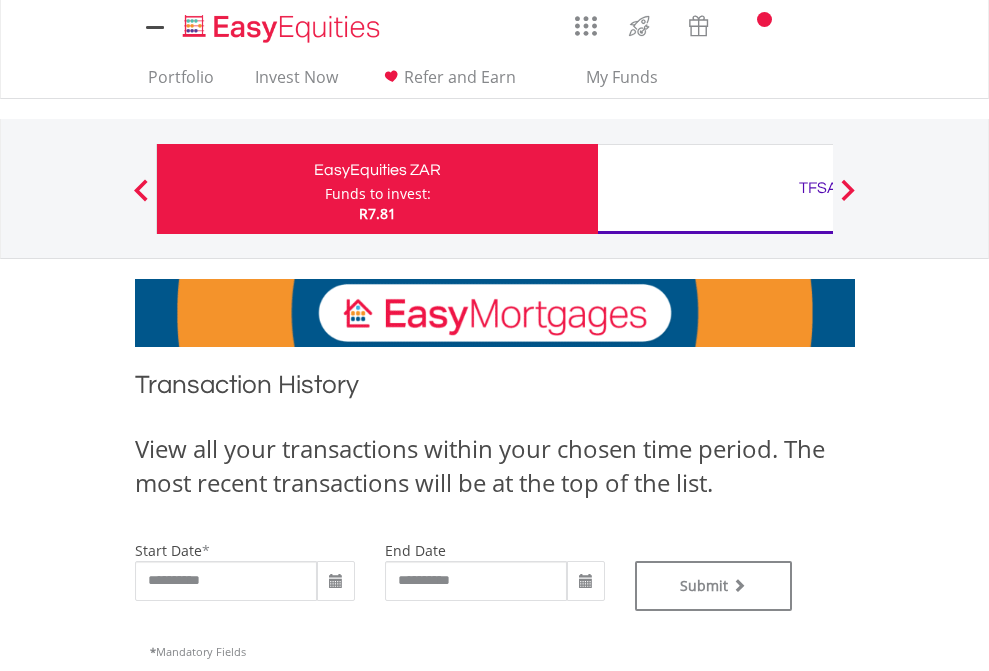 type on "**********" 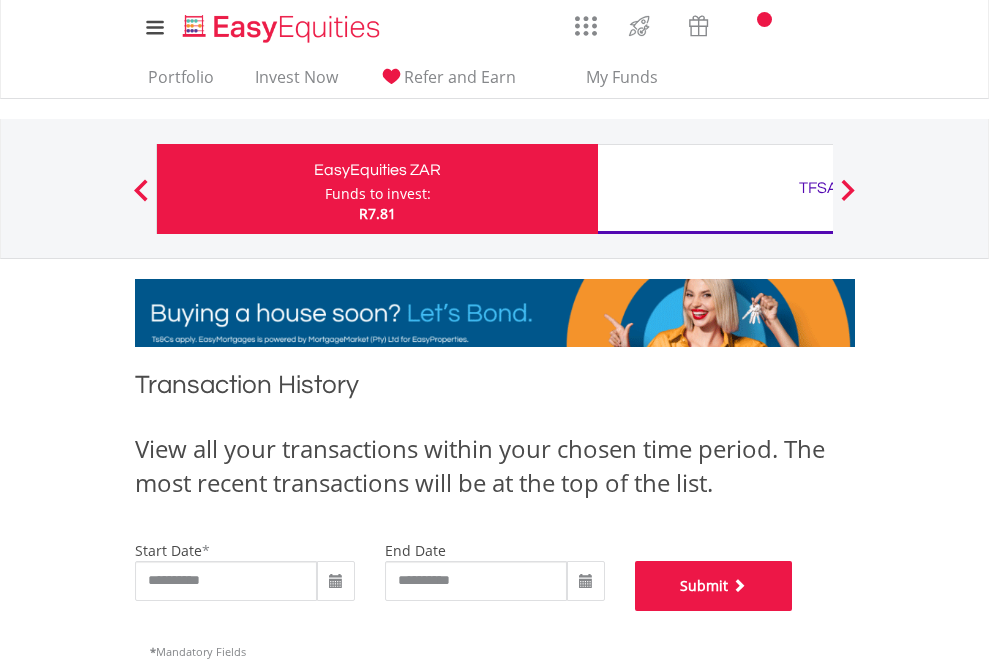 click on "Submit" at bounding box center [714, 586] 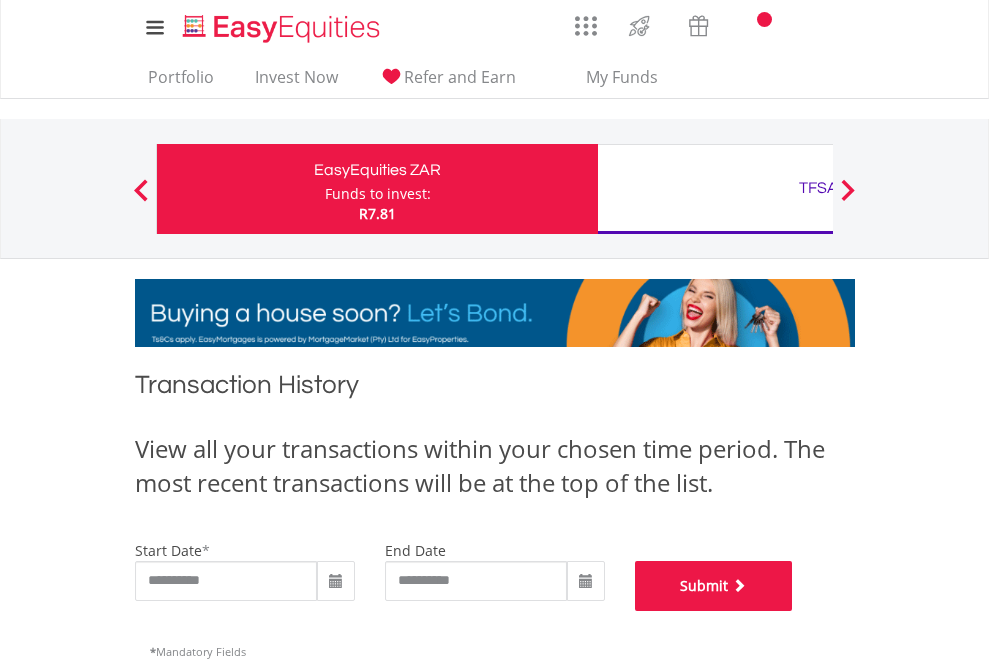 scroll, scrollTop: 811, scrollLeft: 0, axis: vertical 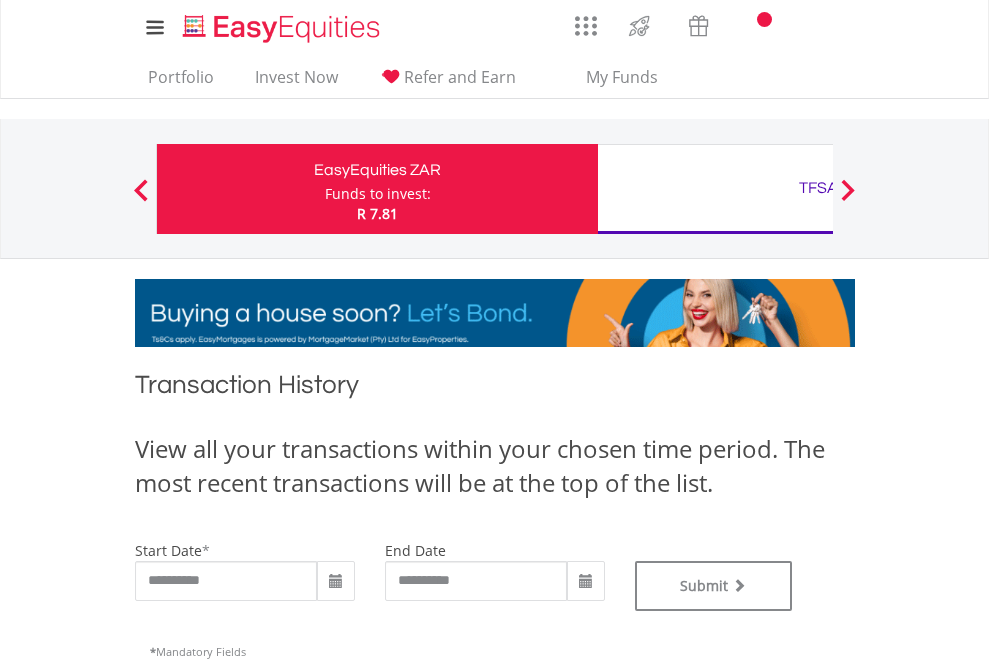 click on "TFSA" at bounding box center [818, 188] 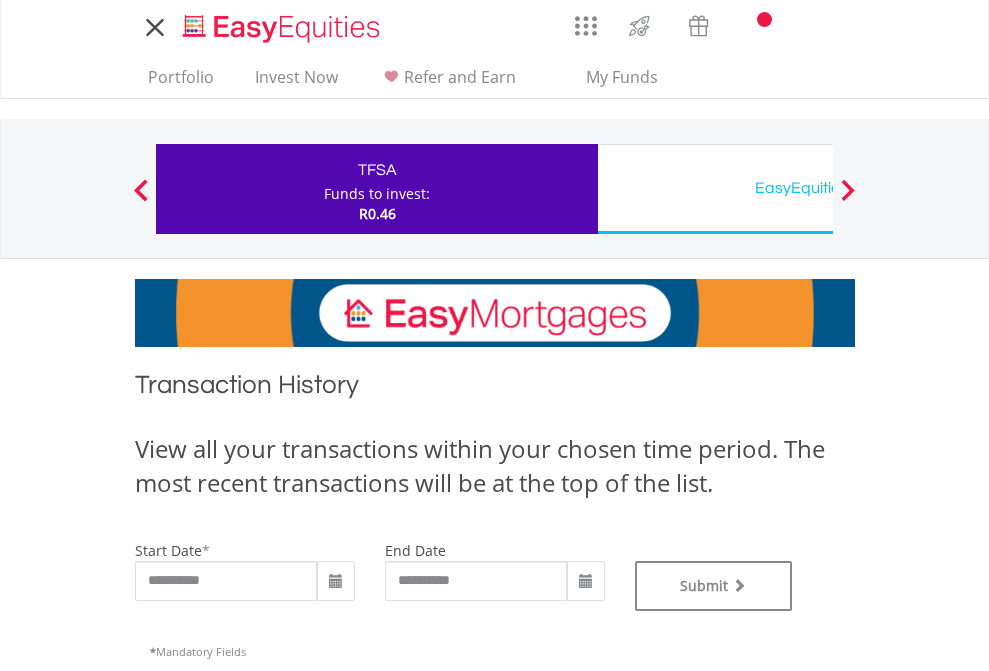 scroll, scrollTop: 0, scrollLeft: 0, axis: both 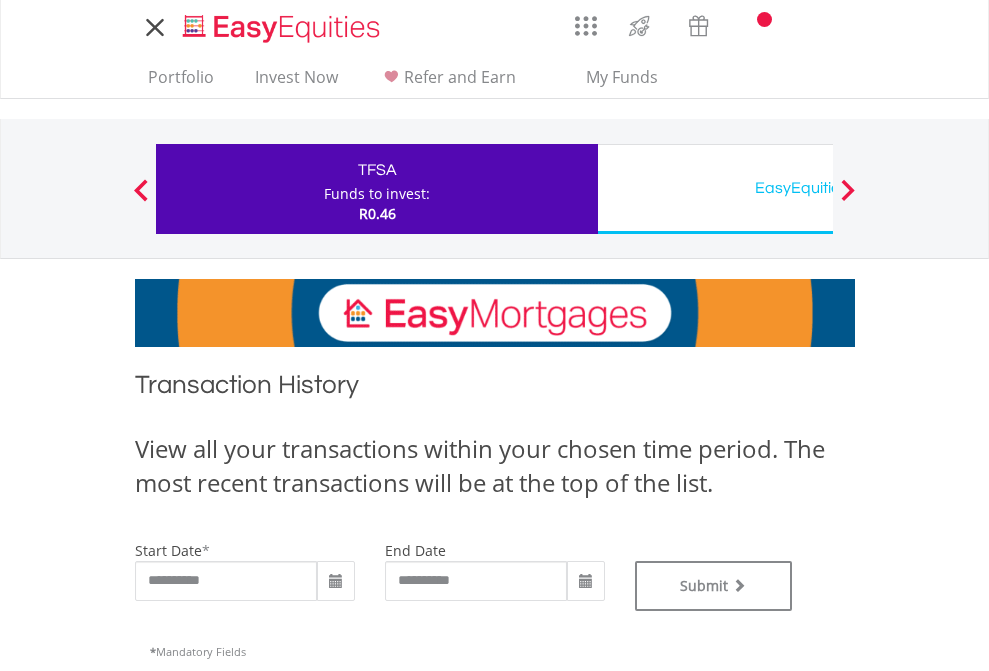 type on "**********" 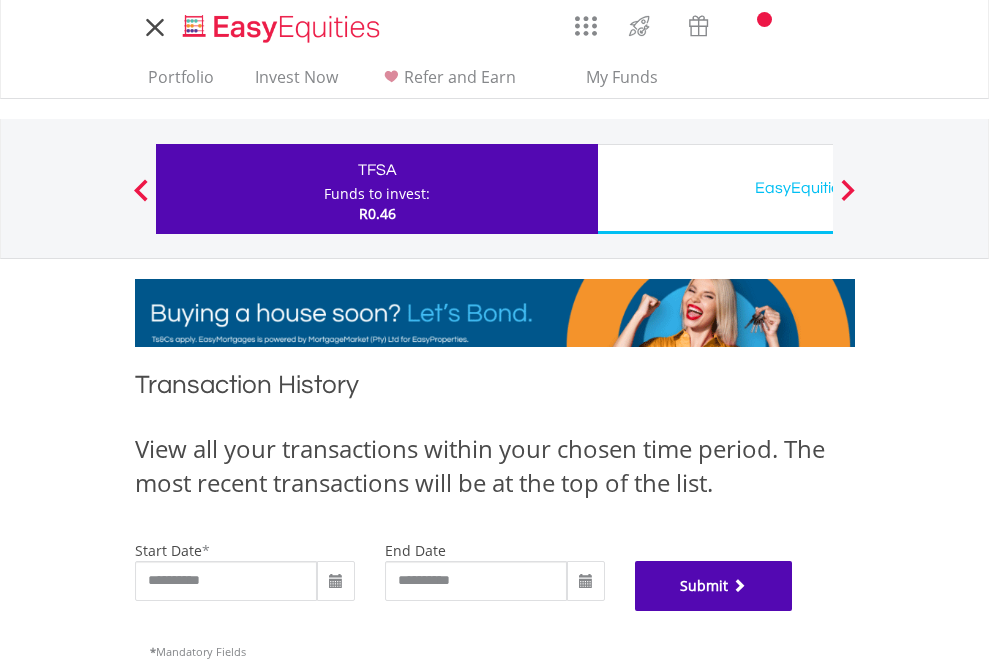 click on "Submit" at bounding box center (714, 586) 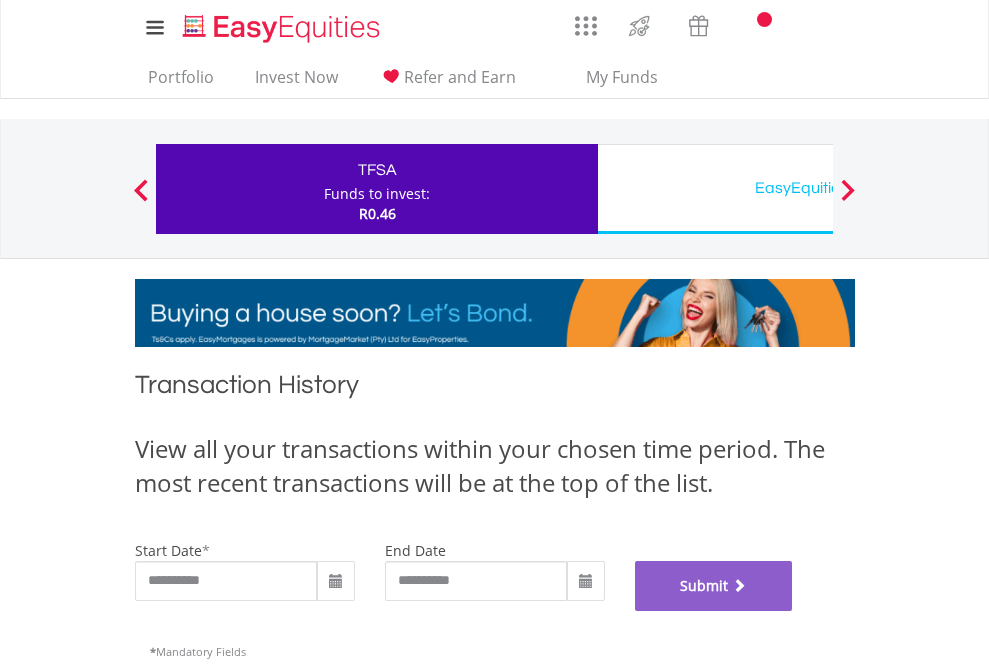 scroll, scrollTop: 811, scrollLeft: 0, axis: vertical 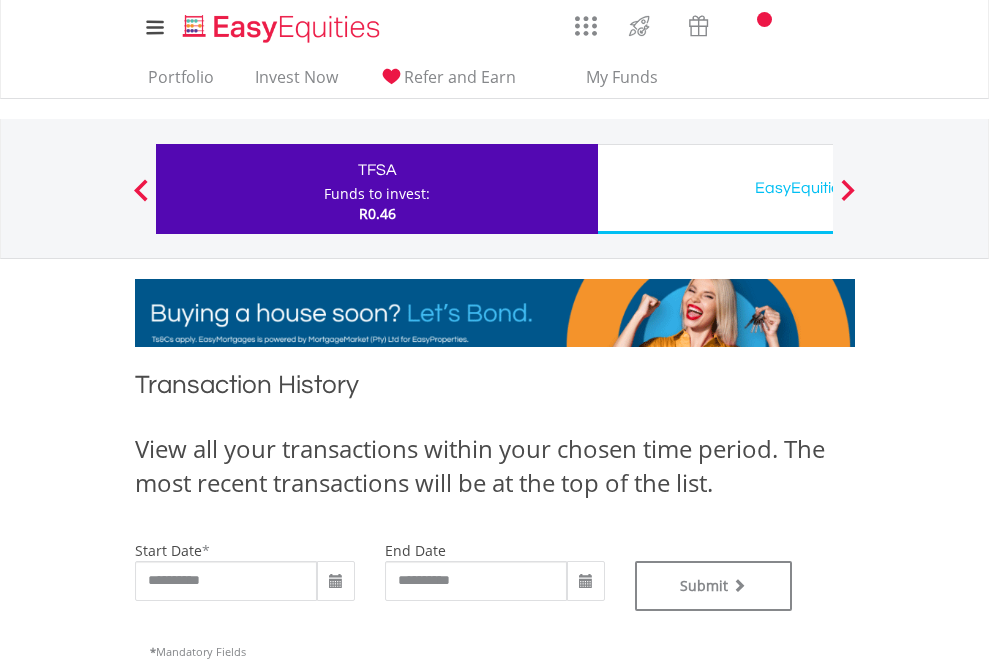 click on "EasyEquities USD" at bounding box center (818, 188) 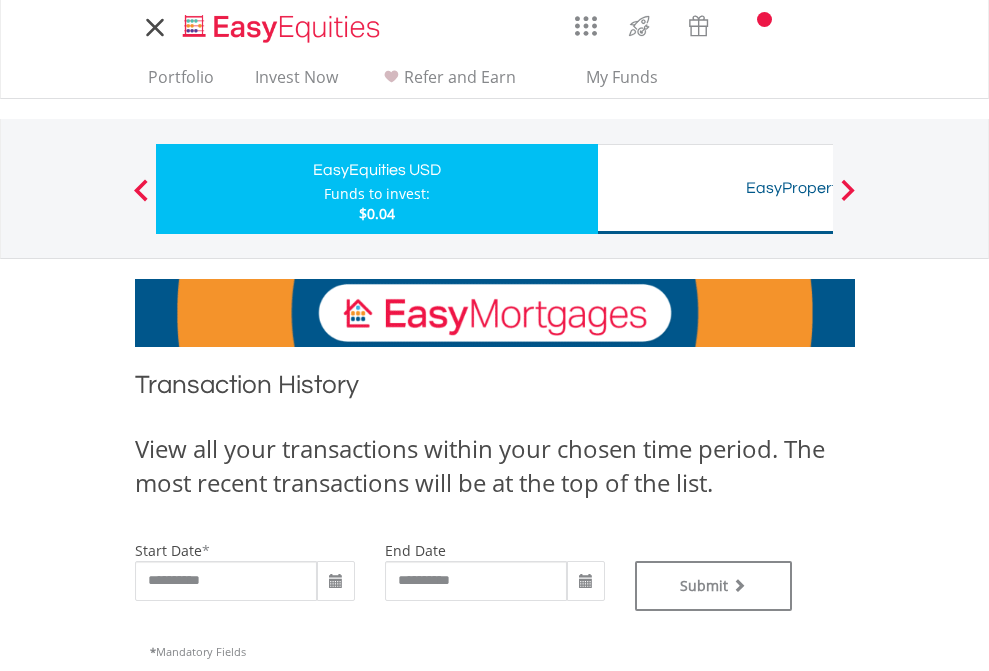 scroll, scrollTop: 0, scrollLeft: 0, axis: both 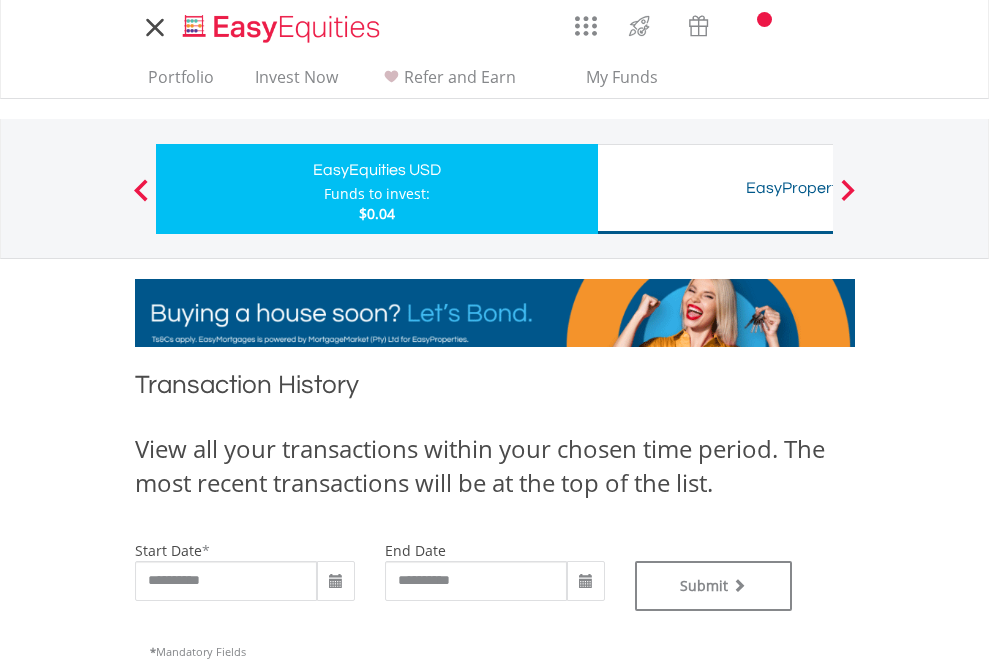type on "**********" 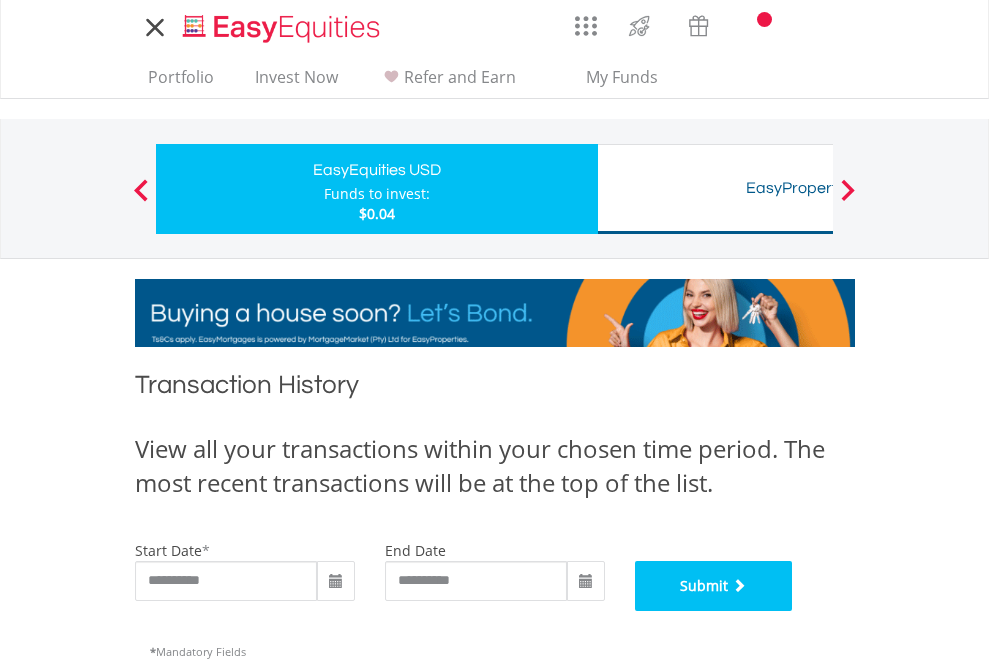 click on "Submit" at bounding box center (714, 586) 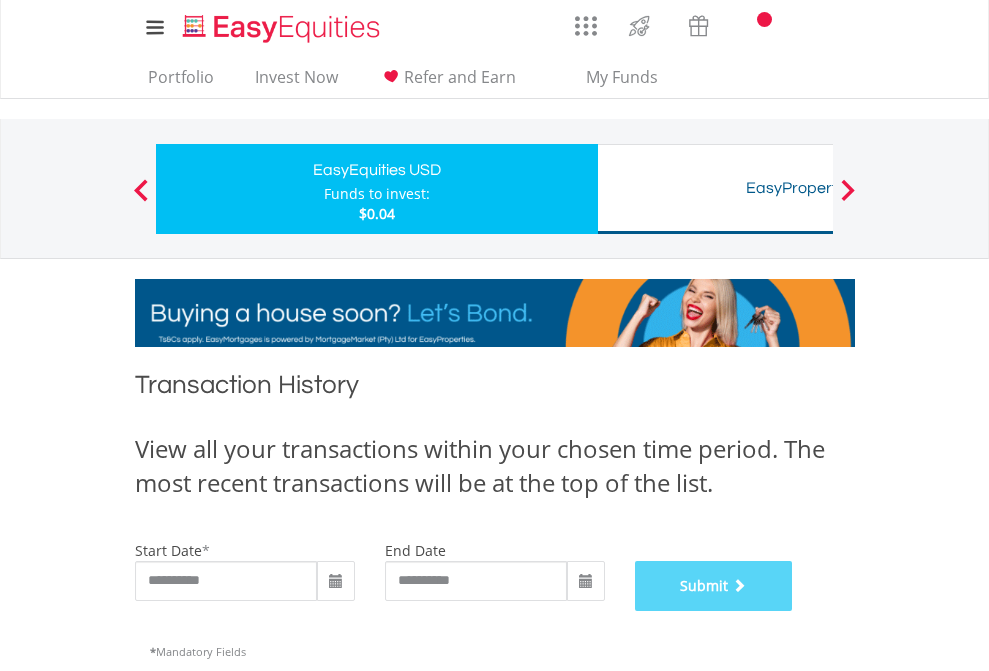scroll, scrollTop: 811, scrollLeft: 0, axis: vertical 